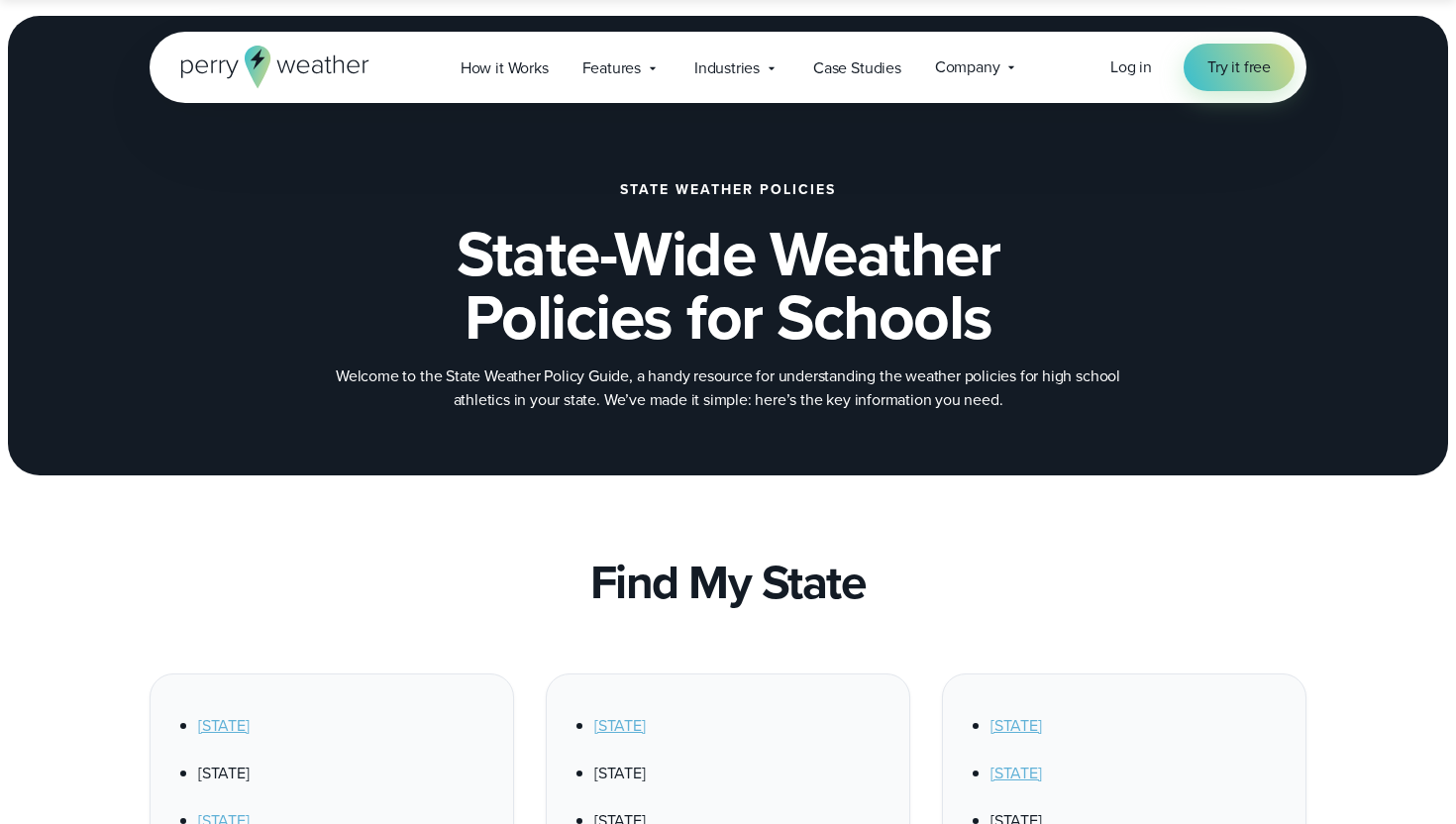 scroll, scrollTop: 500, scrollLeft: 0, axis: vertical 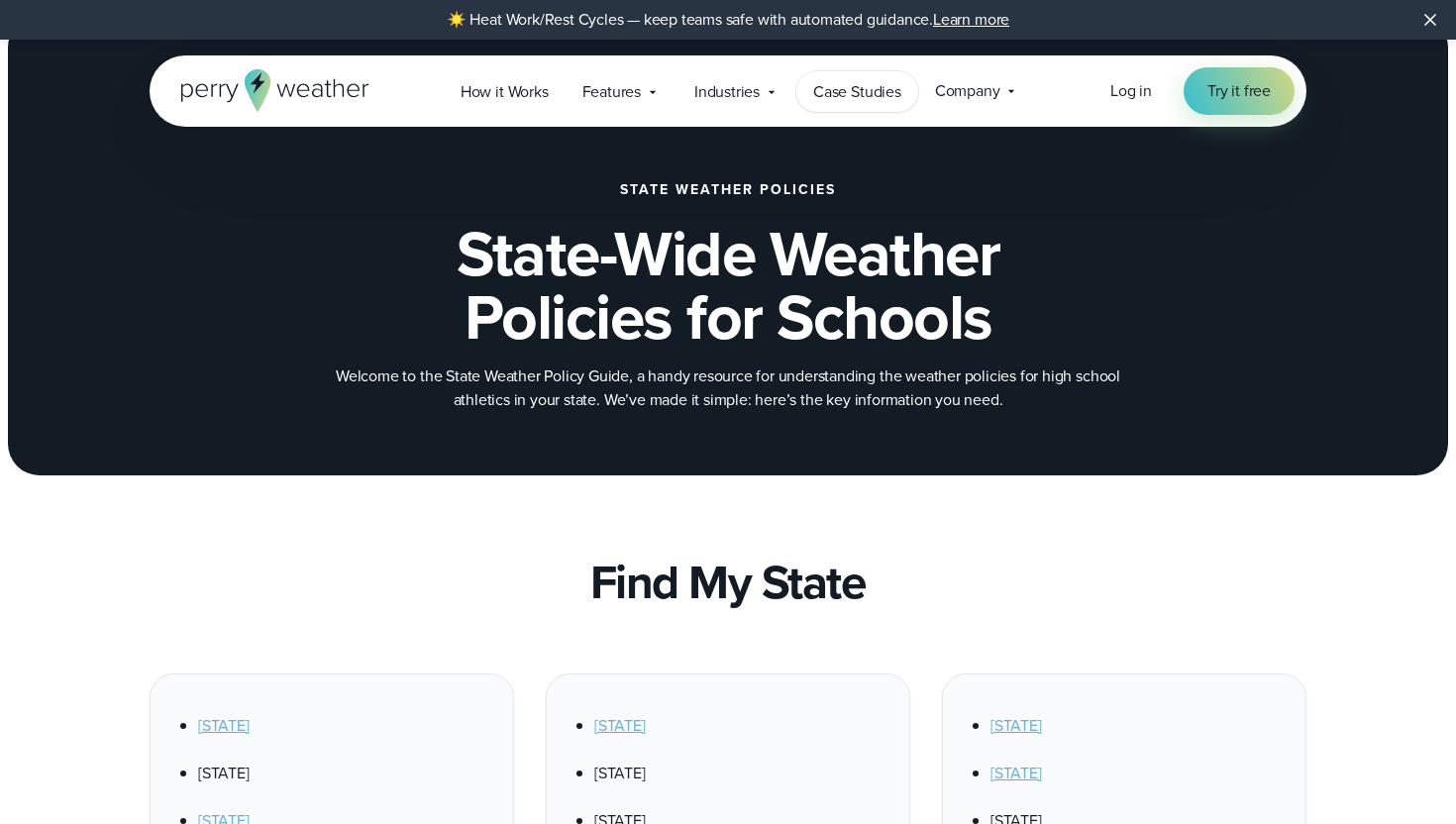 click on "Case Studies" at bounding box center [857, 92] 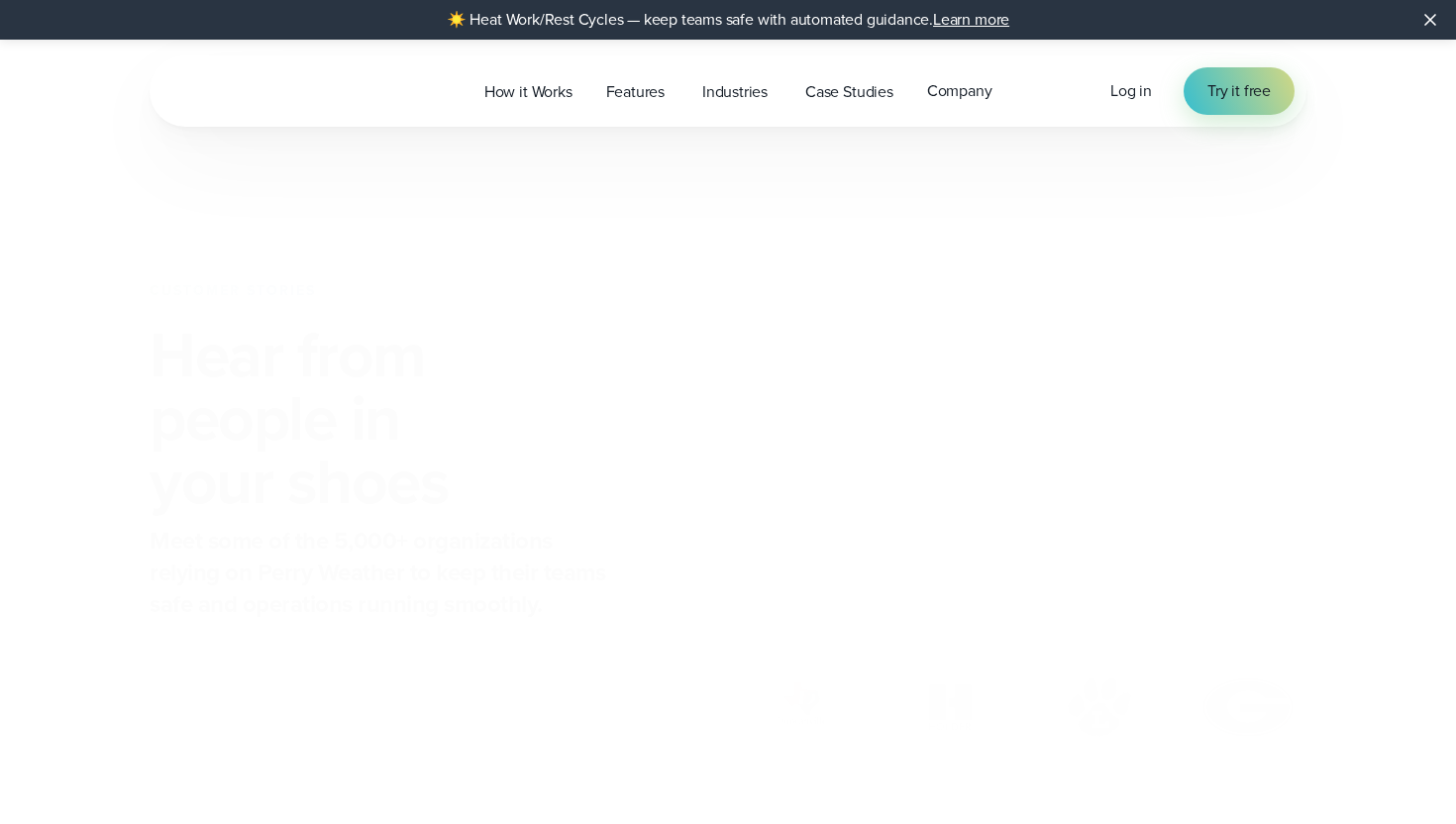 scroll, scrollTop: 0, scrollLeft: 0, axis: both 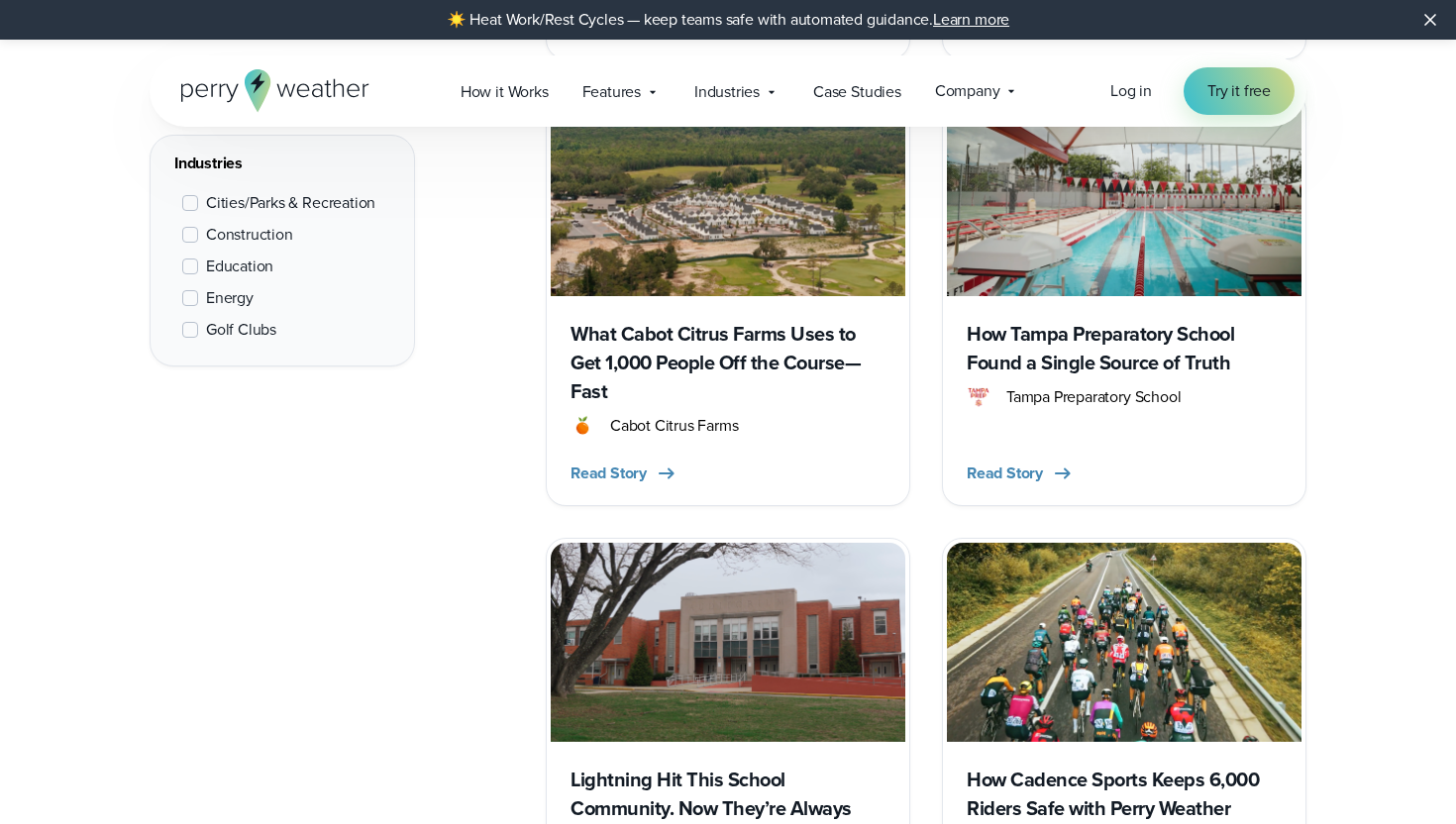 click at bounding box center (190, 266) 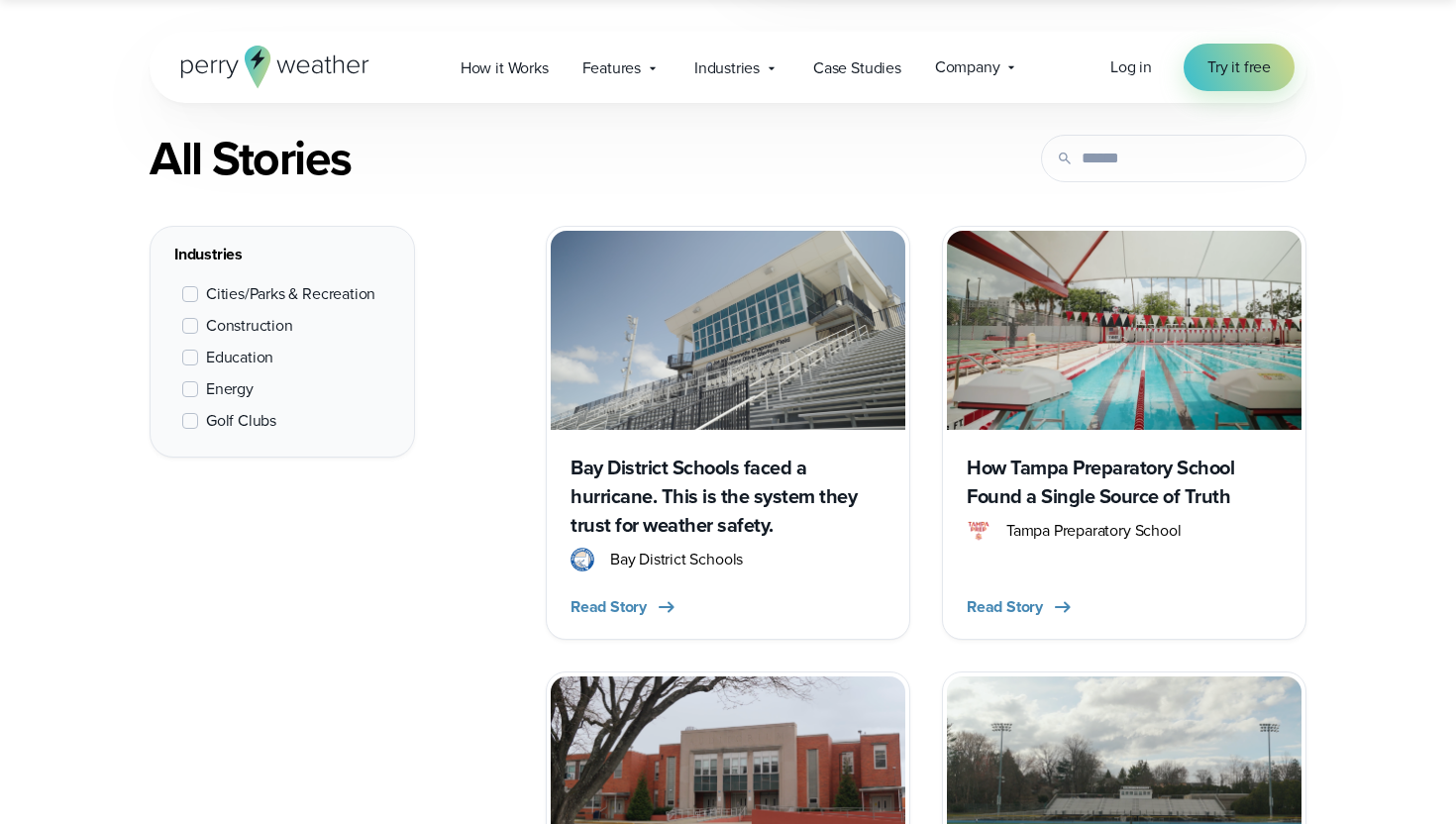 scroll, scrollTop: 745, scrollLeft: 0, axis: vertical 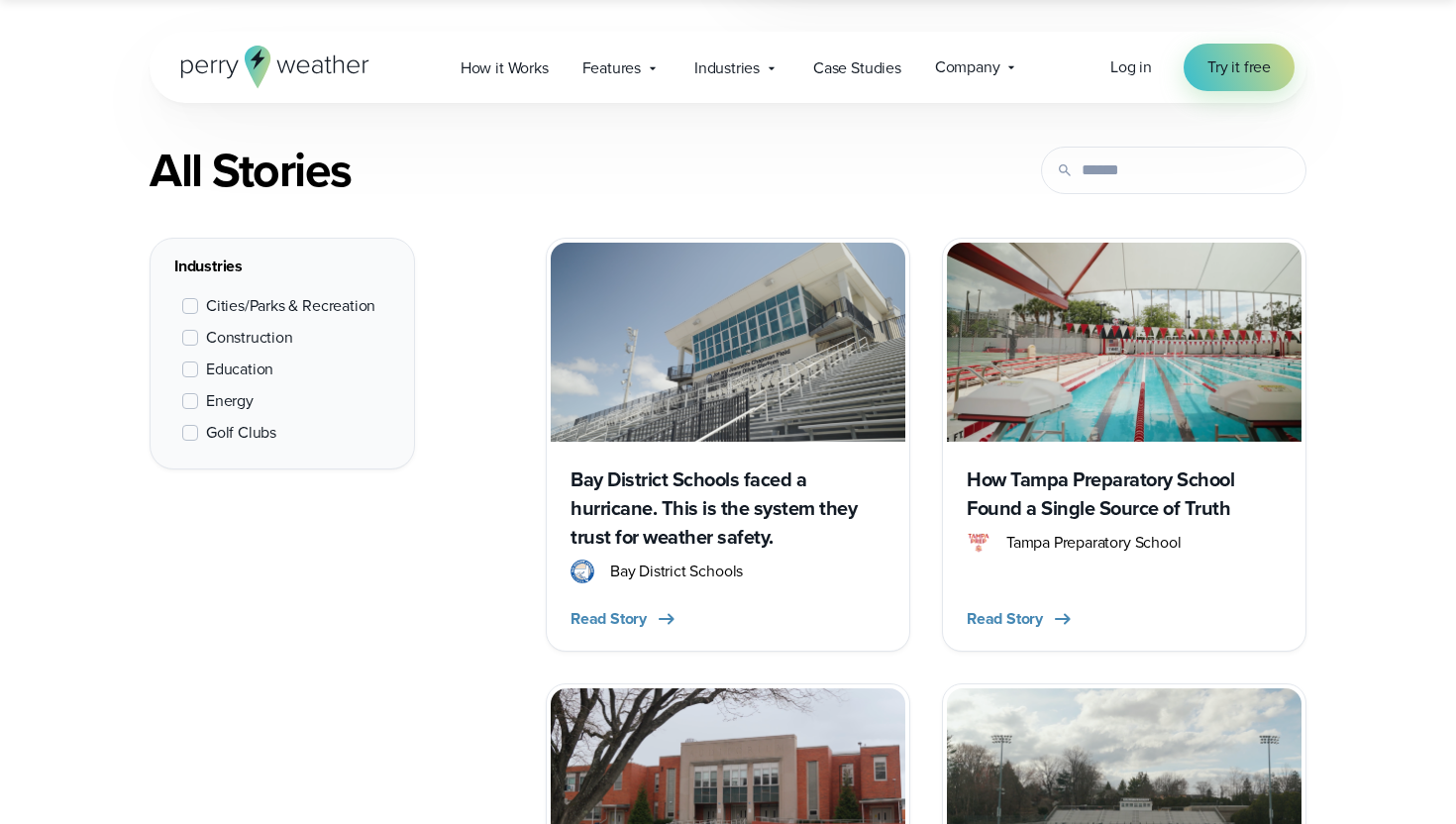click on "How Tampa Preparatory School Found a Single Source of Truth" at bounding box center (1124, 494) 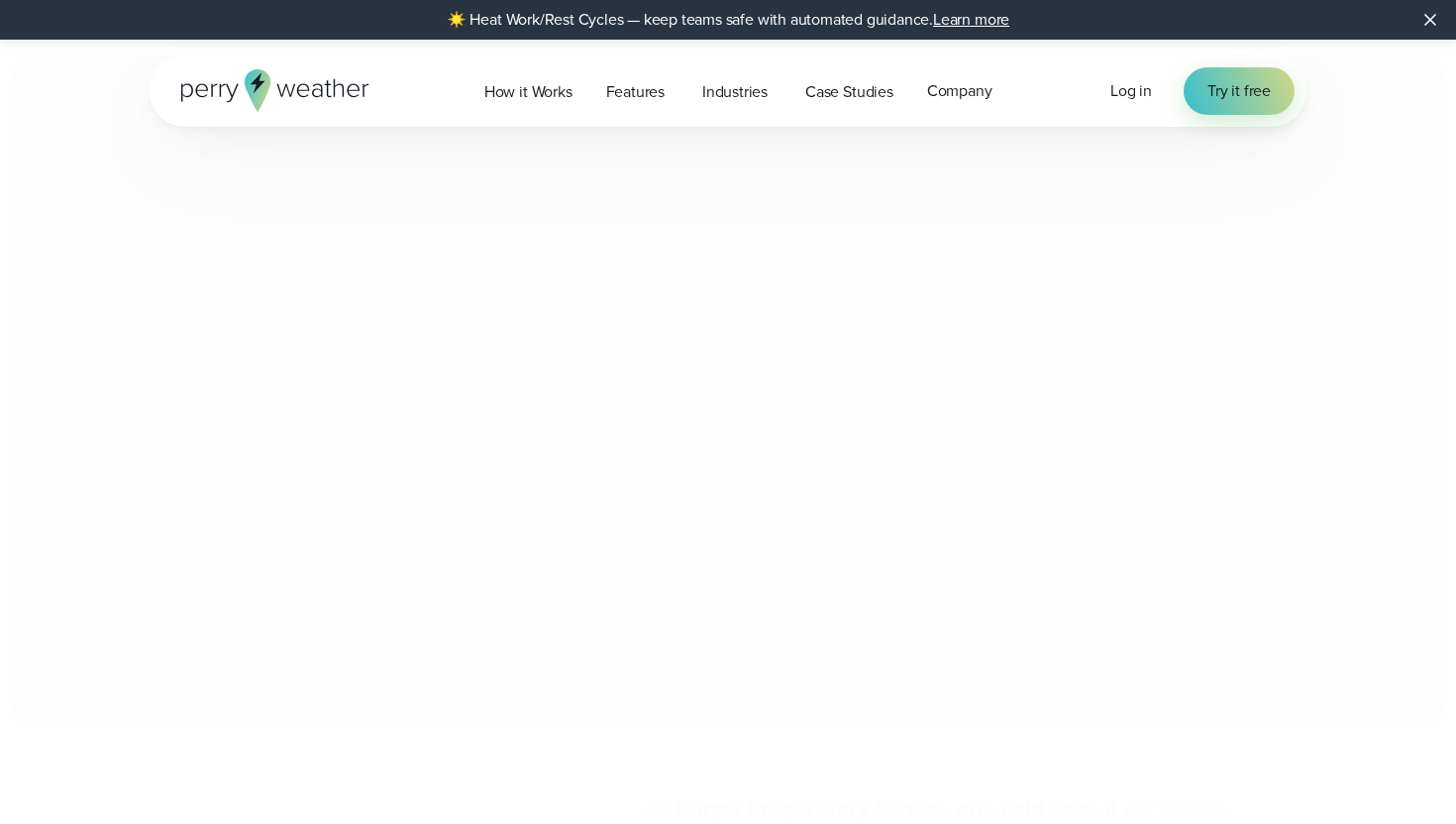 scroll, scrollTop: 0, scrollLeft: 0, axis: both 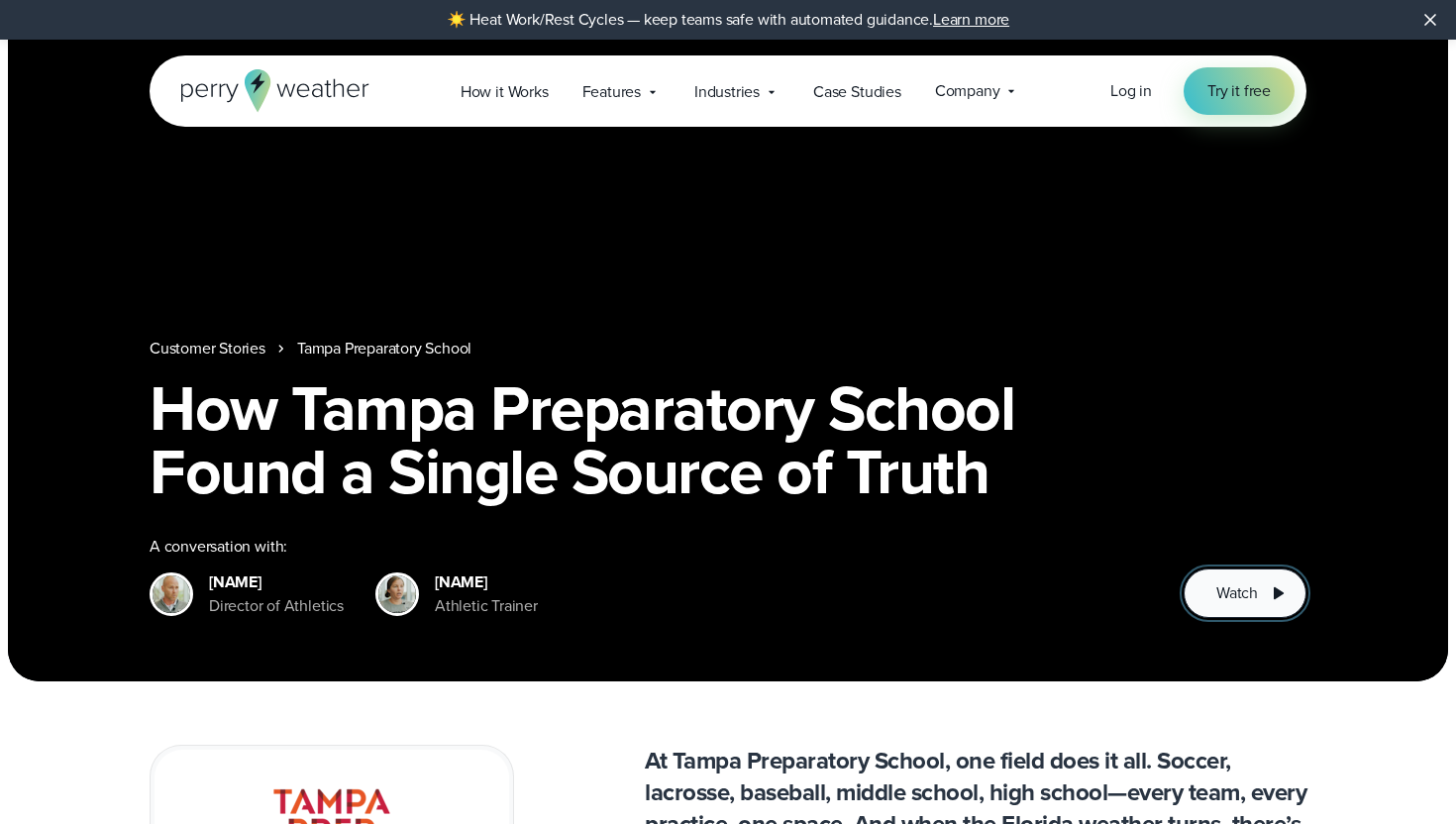 click on "Watch" at bounding box center (1237, 593) 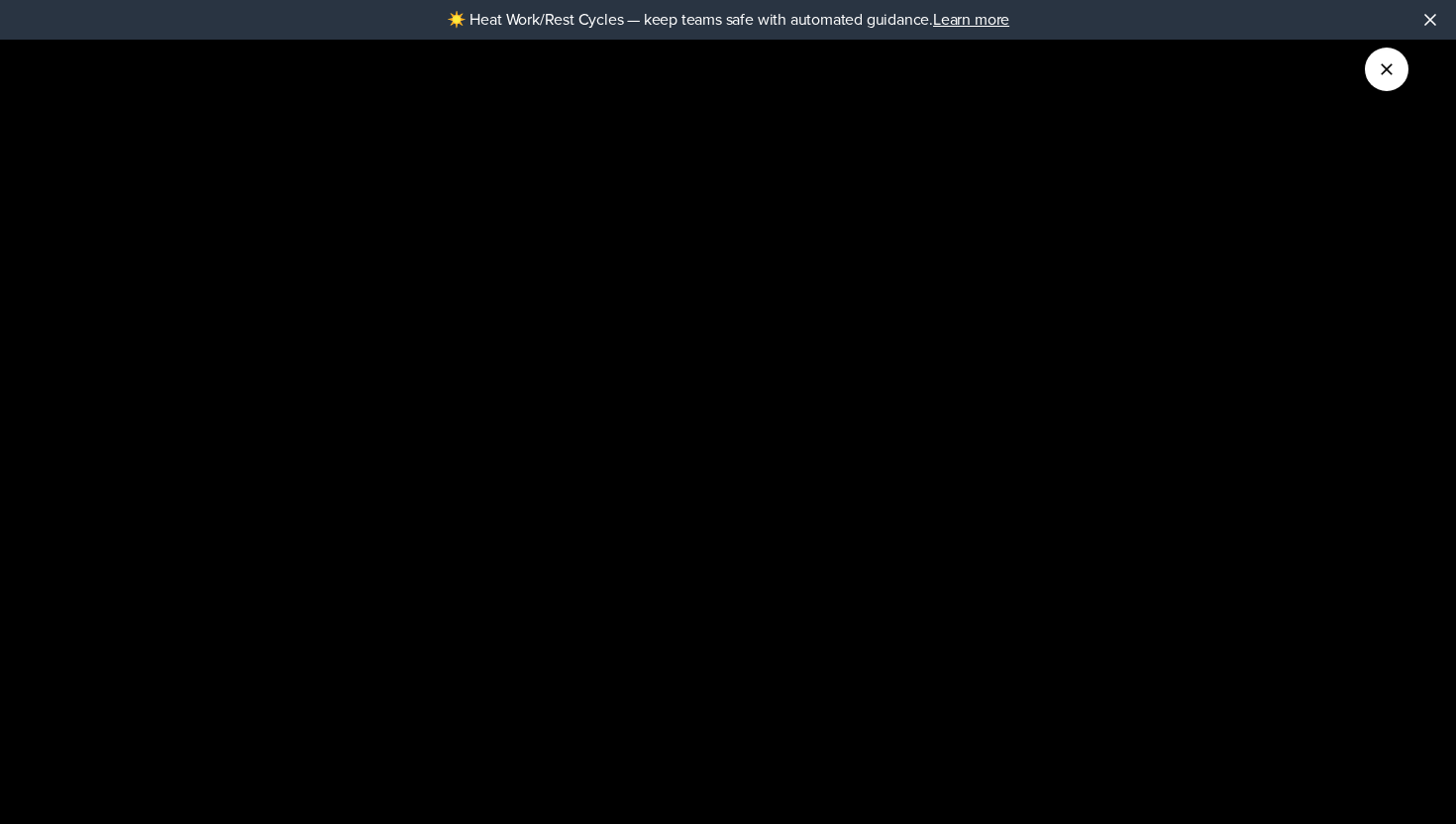 type 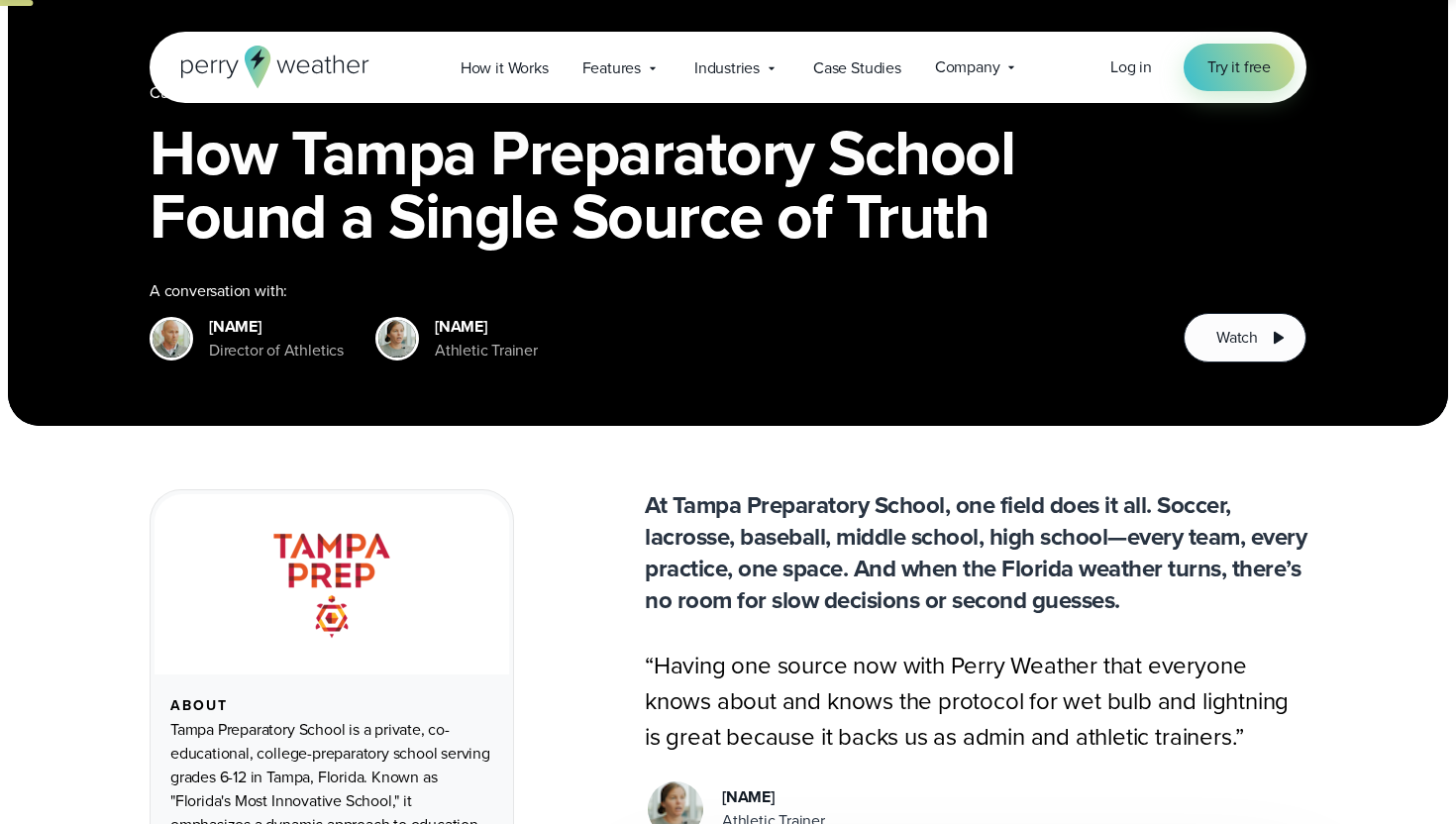scroll, scrollTop: 0, scrollLeft: 0, axis: both 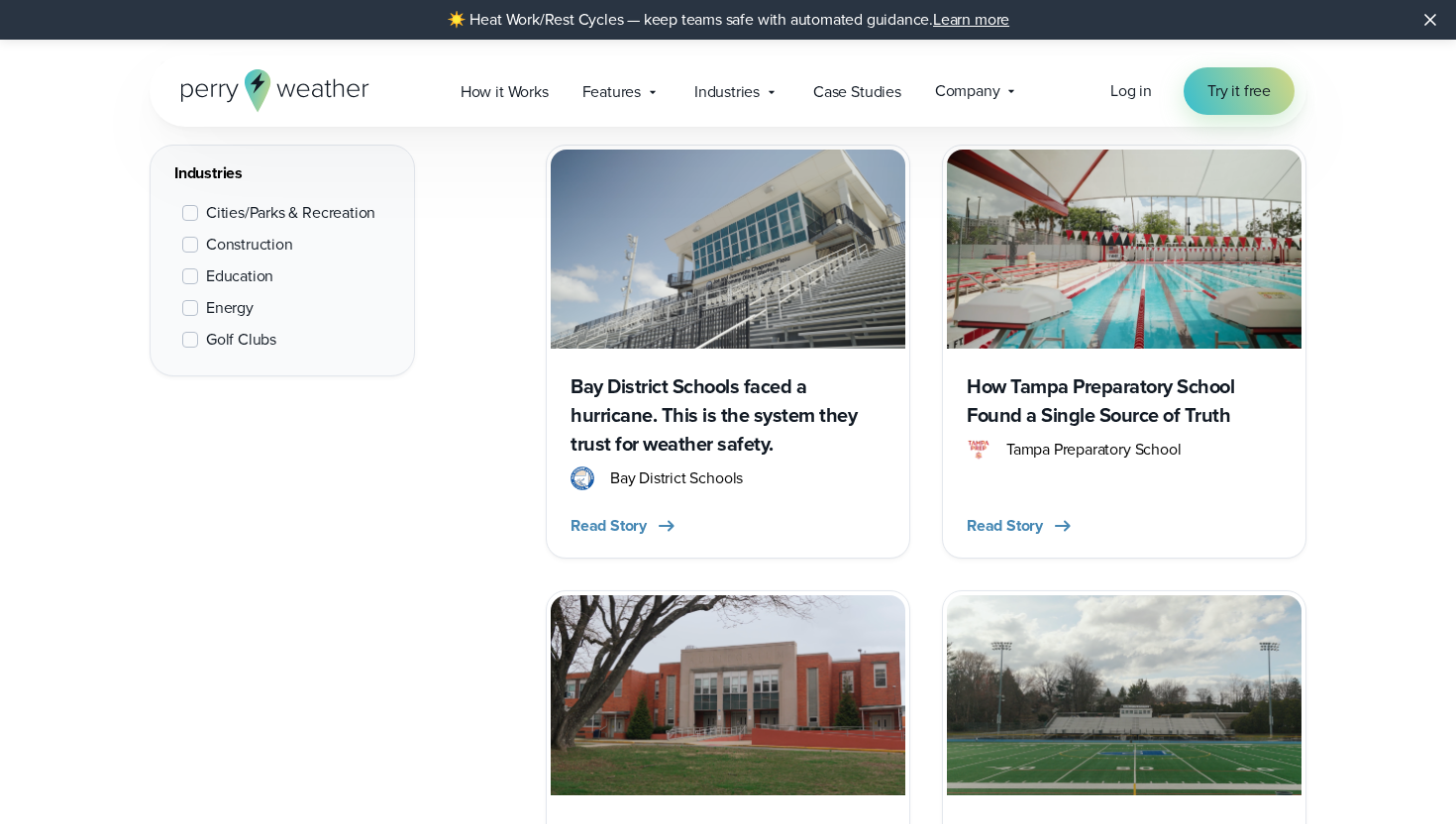 click on "Bay District Schools faced a hurricane. This is the system they trust for weather safety." at bounding box center [728, 415] 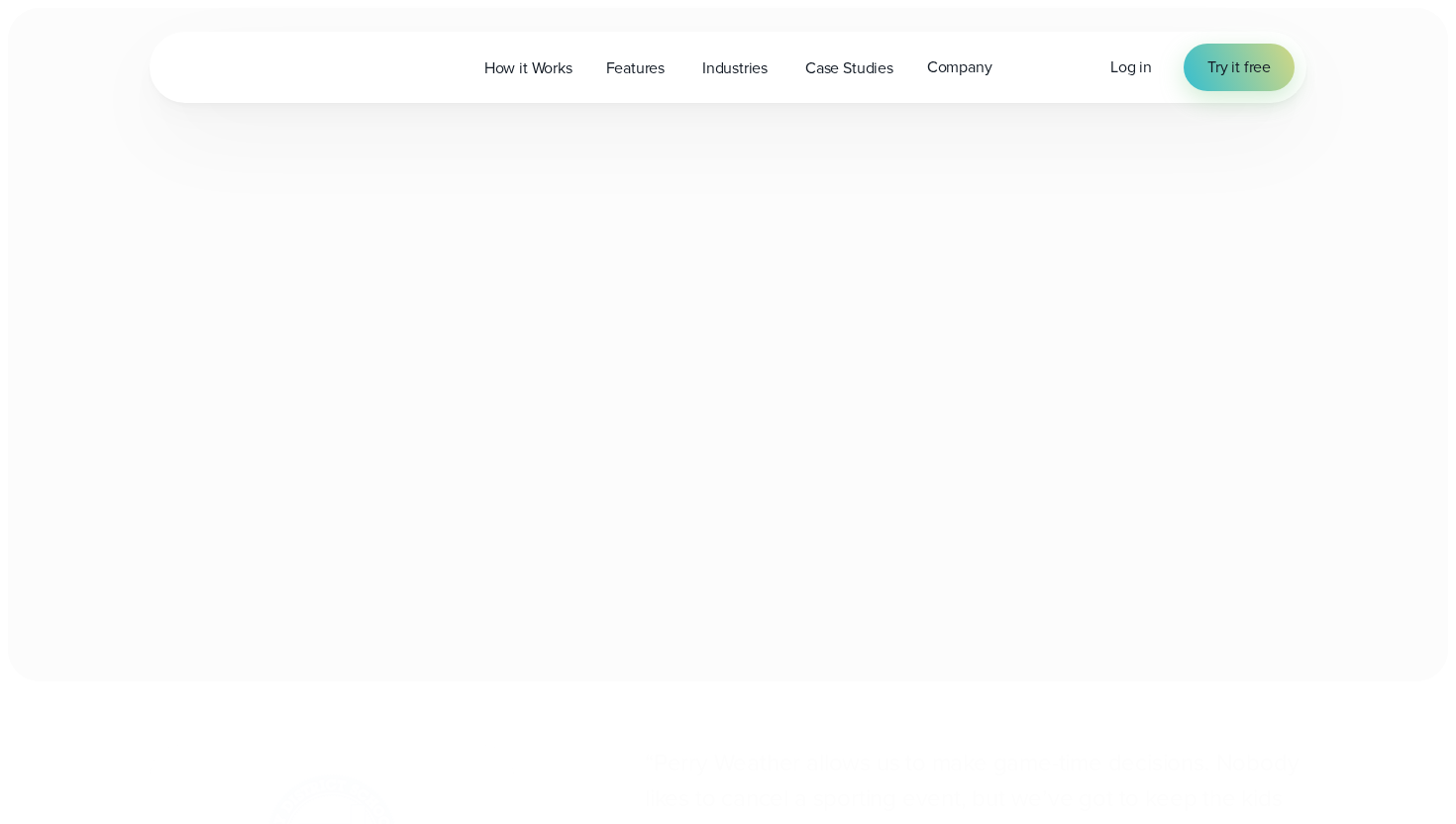 scroll, scrollTop: 0, scrollLeft: 0, axis: both 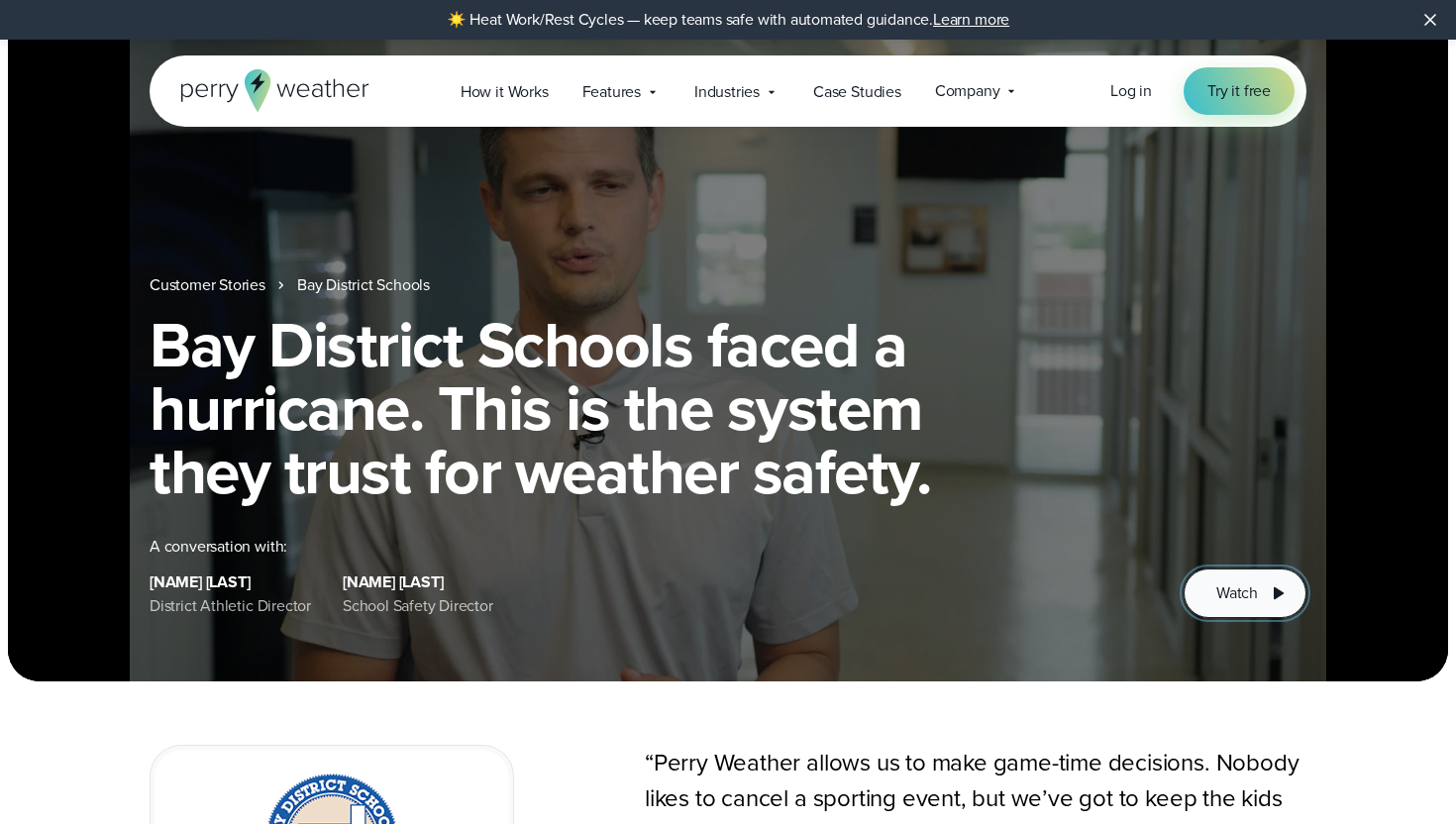 click 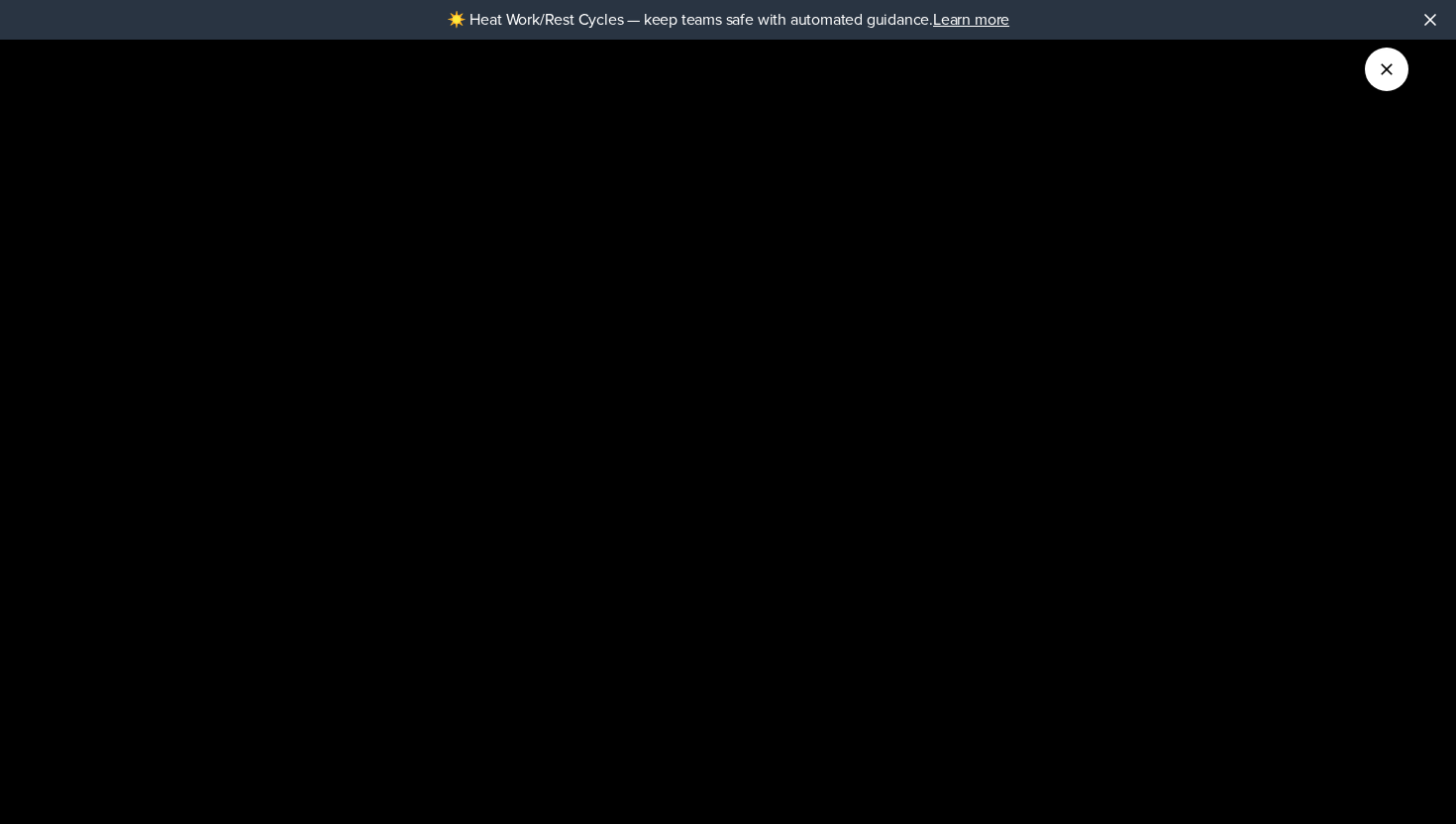click 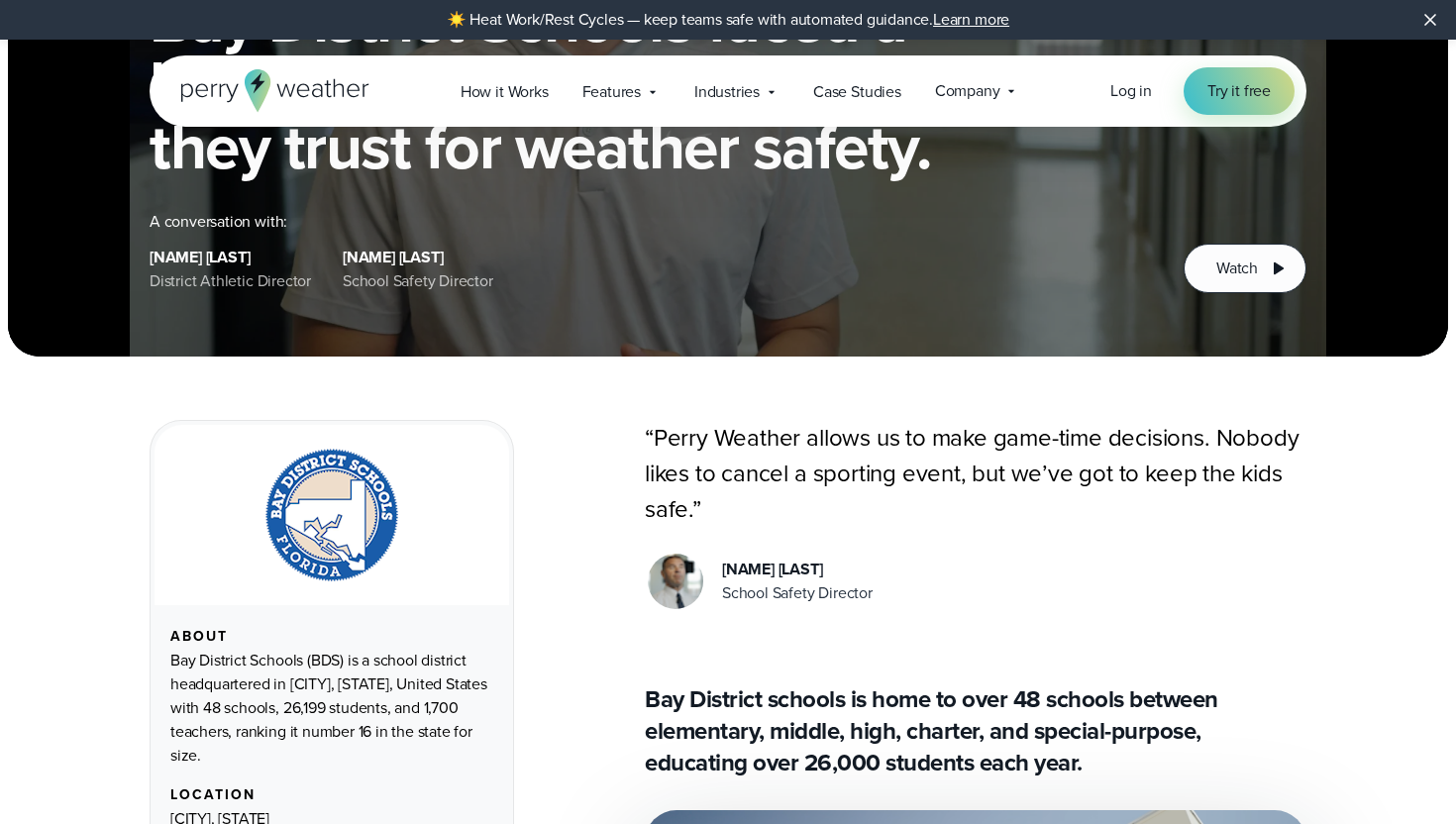scroll, scrollTop: 0, scrollLeft: 0, axis: both 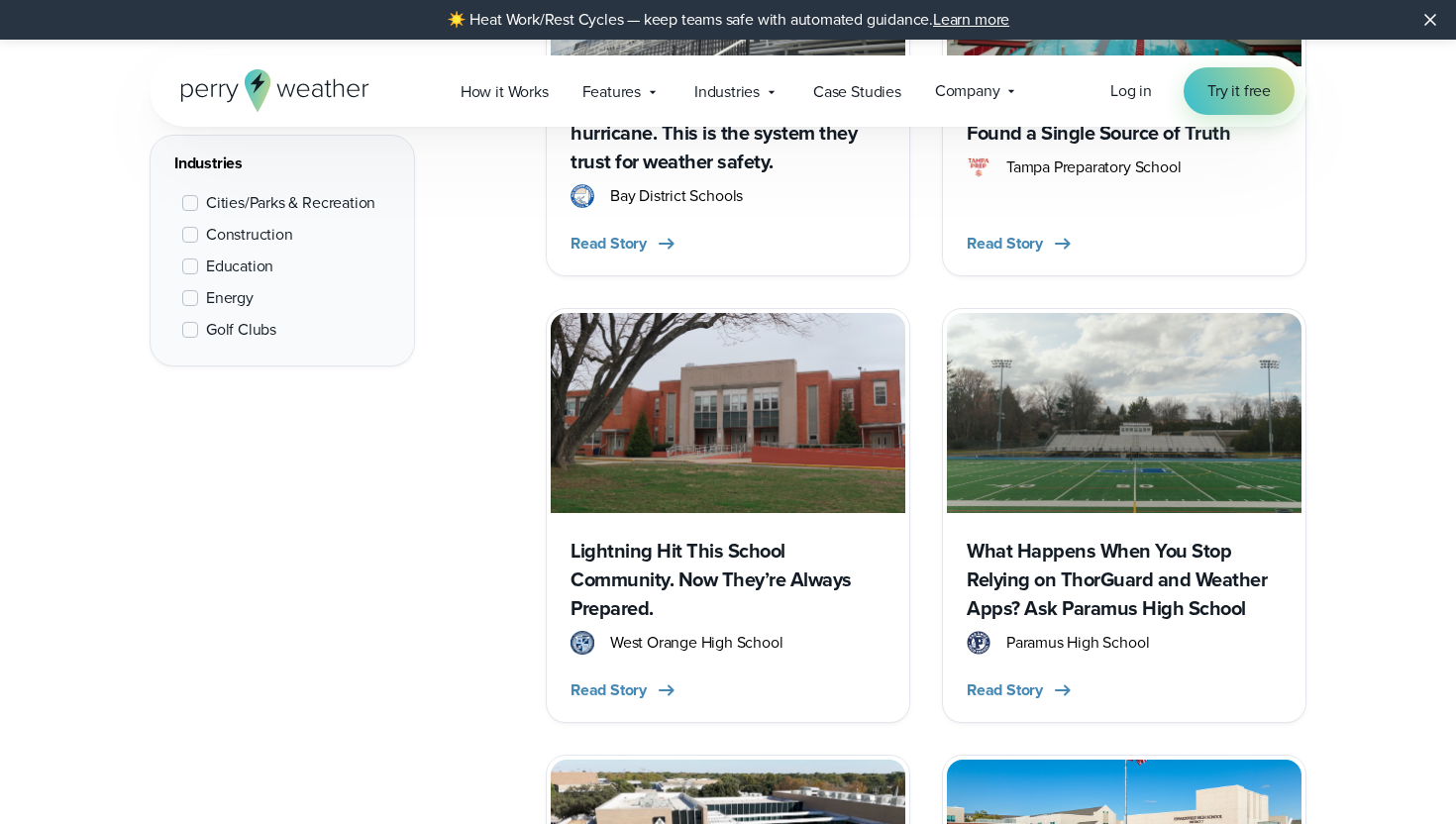 click on "Lightning Hit This School Community. Now They’re Always Prepared." at bounding box center (728, 579) 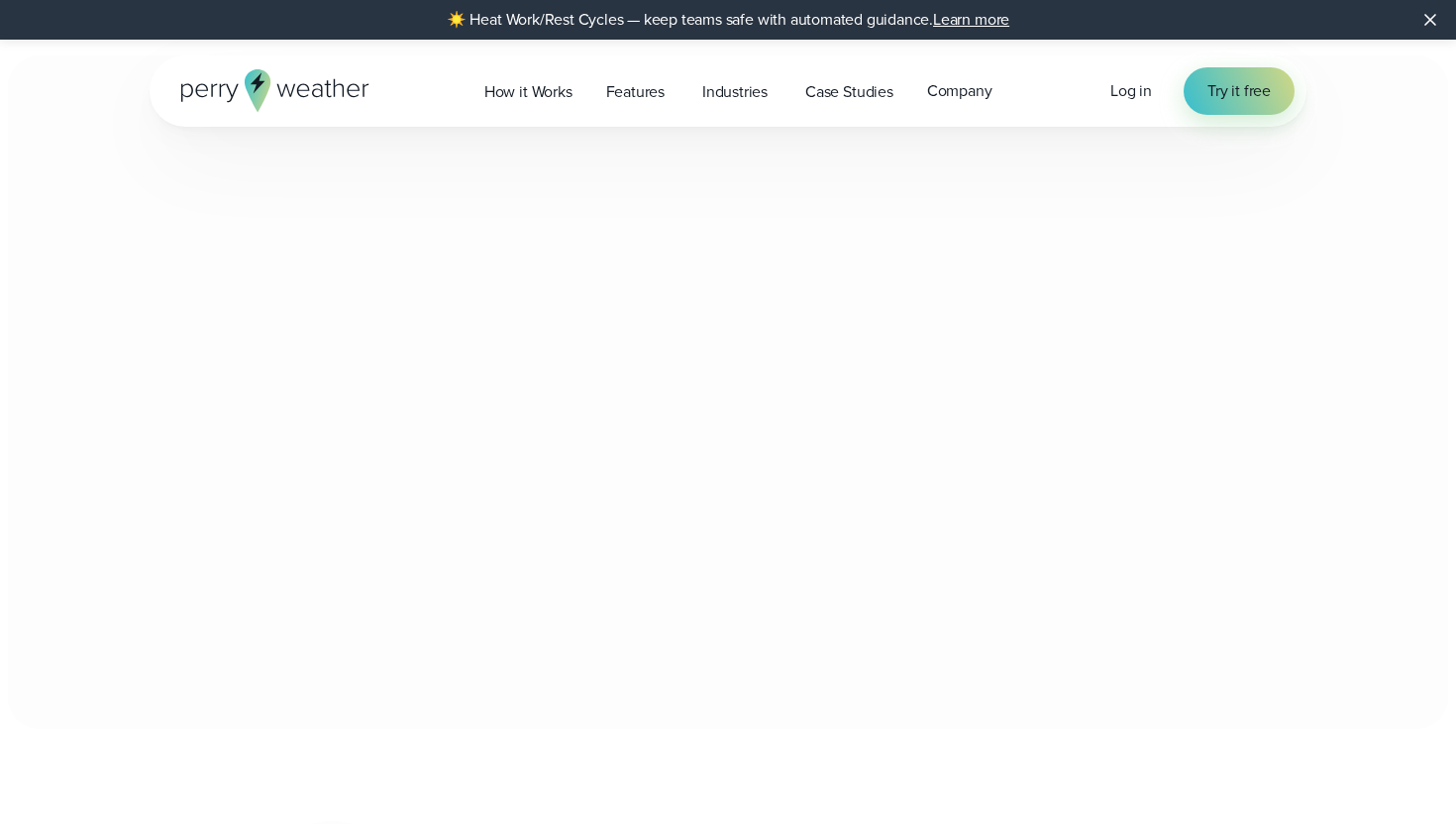 scroll, scrollTop: 0, scrollLeft: 0, axis: both 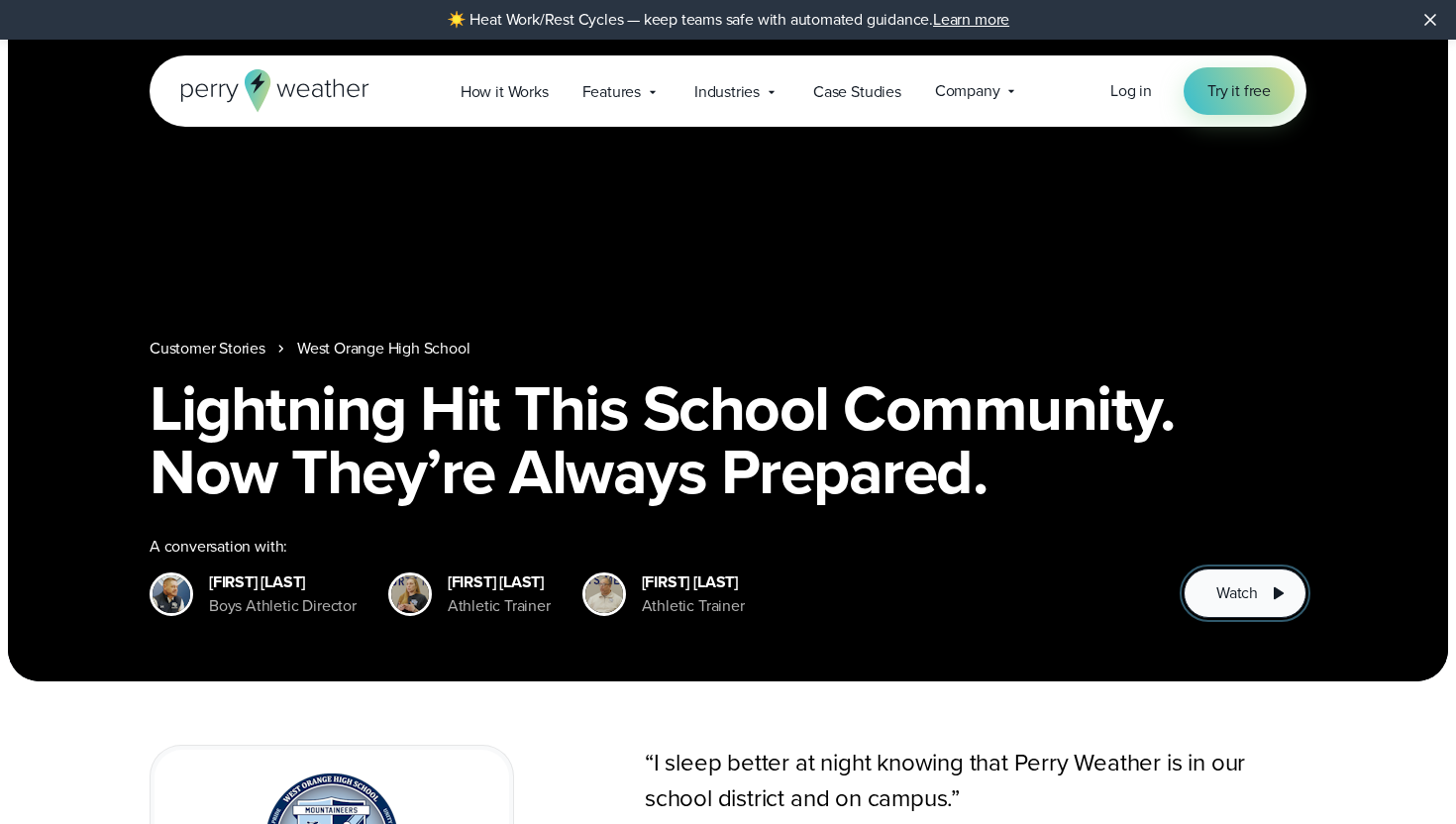 click on "Watch" at bounding box center [1237, 593] 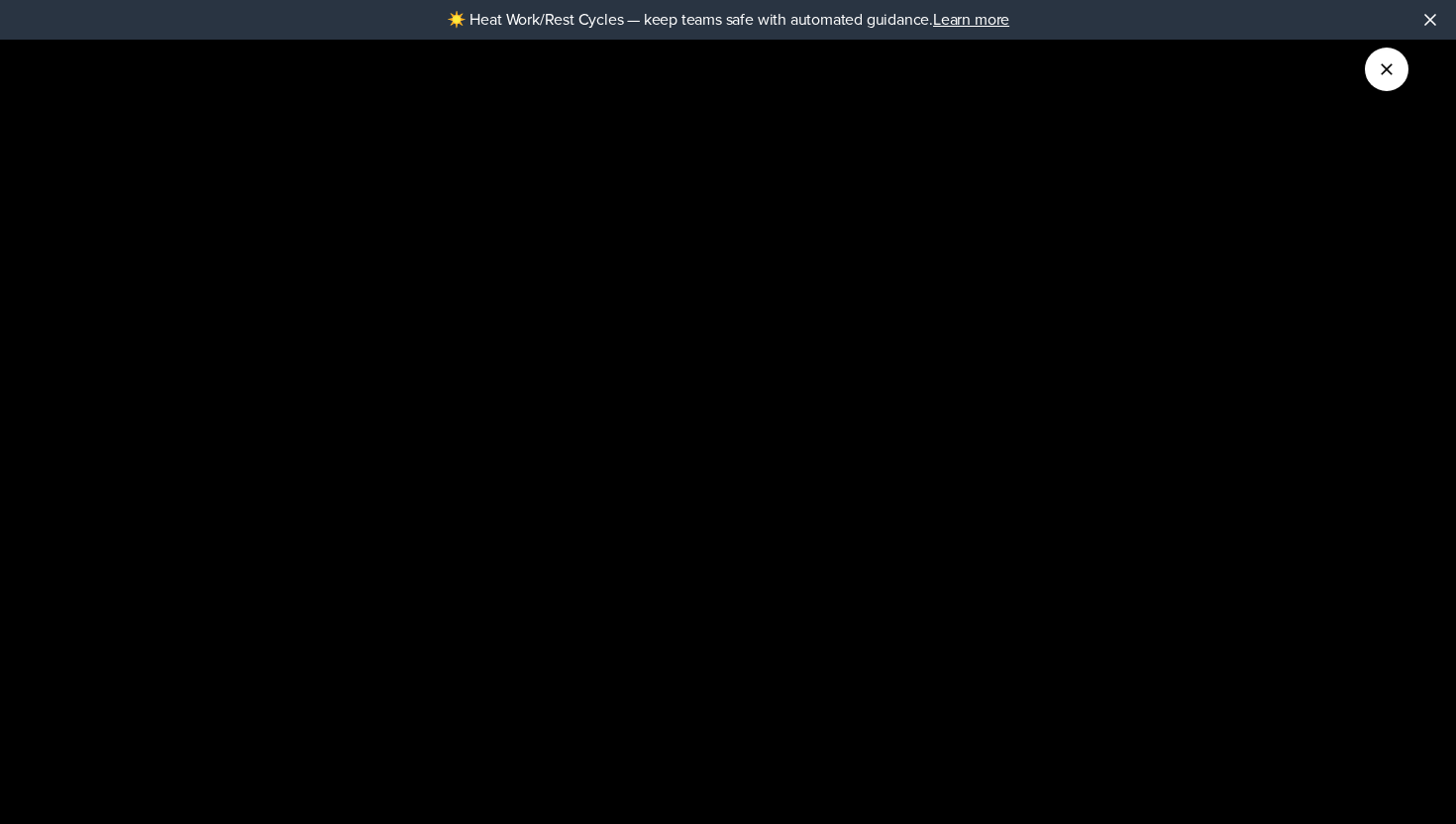 type 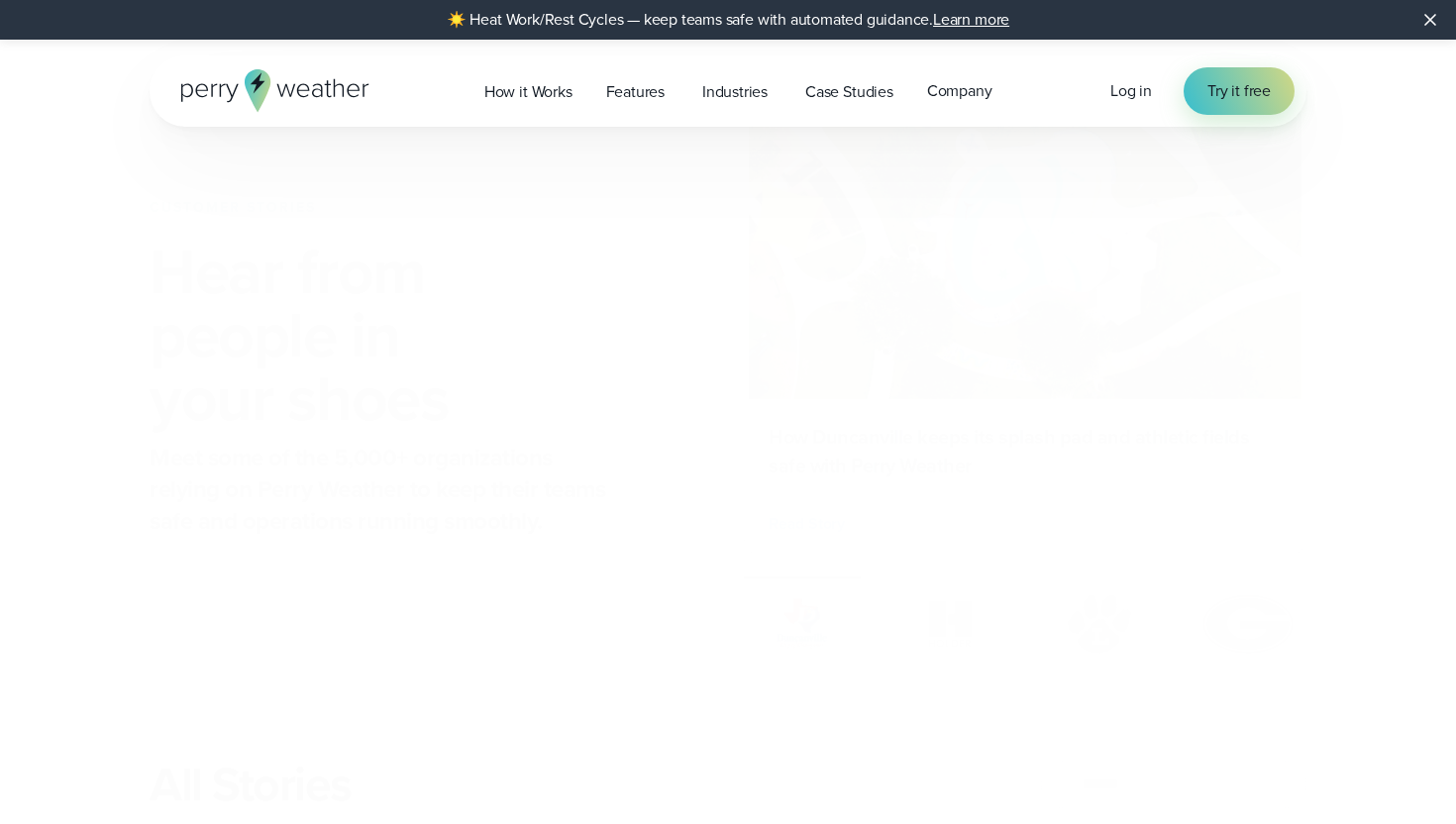 scroll, scrollTop: 930, scrollLeft: 0, axis: vertical 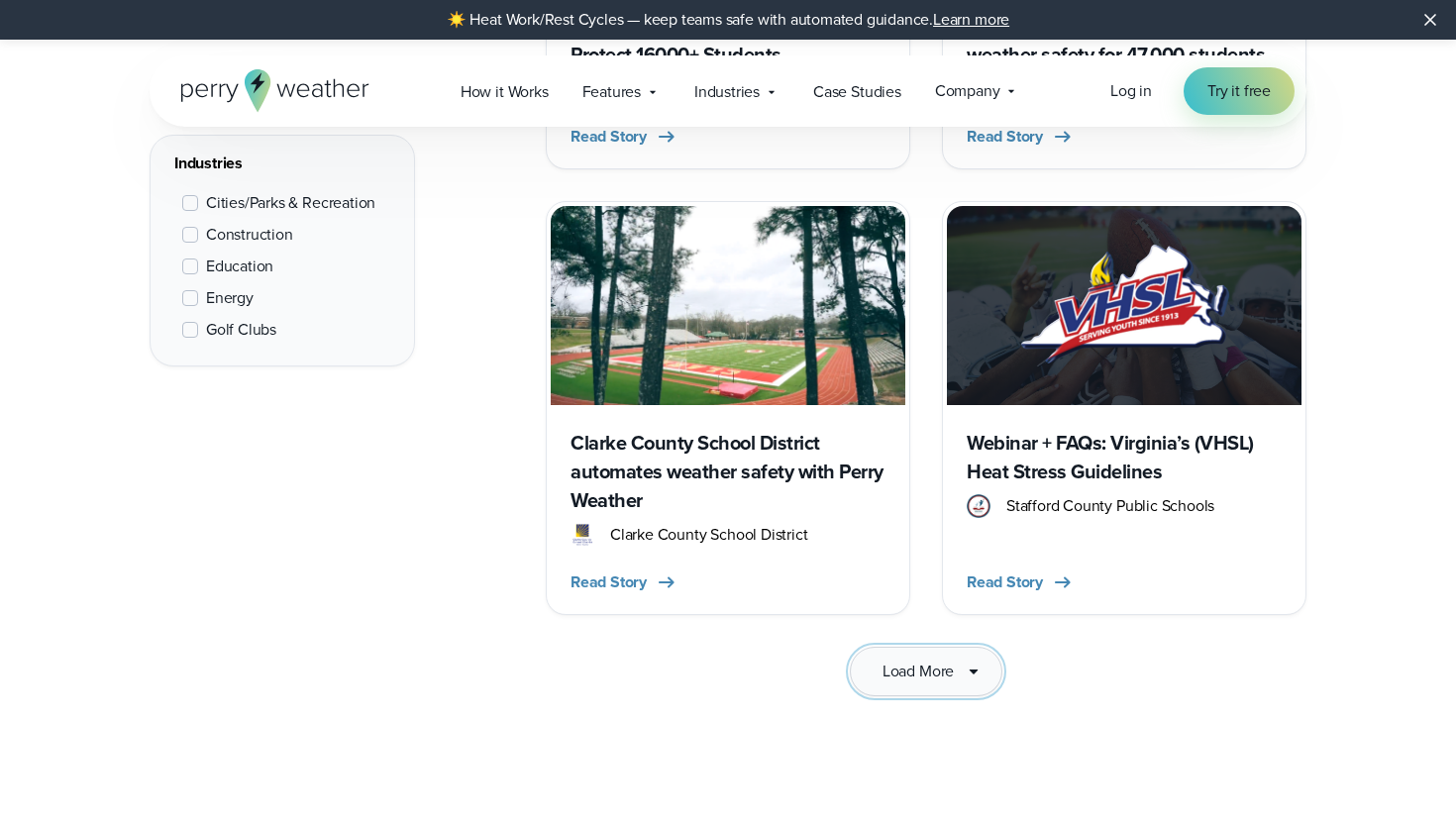 click on "Load More" at bounding box center [918, 671] 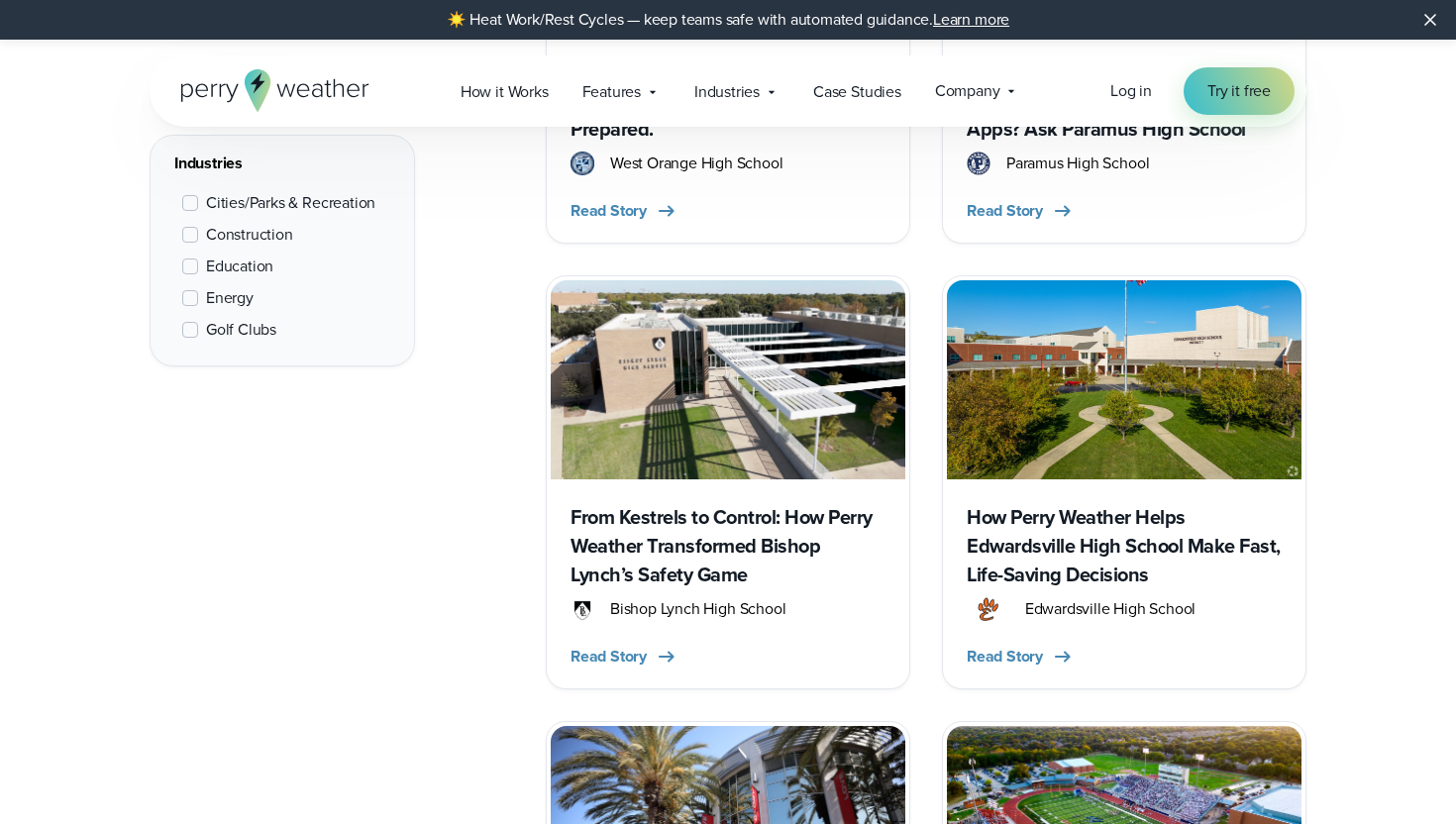 scroll, scrollTop: 1701, scrollLeft: 0, axis: vertical 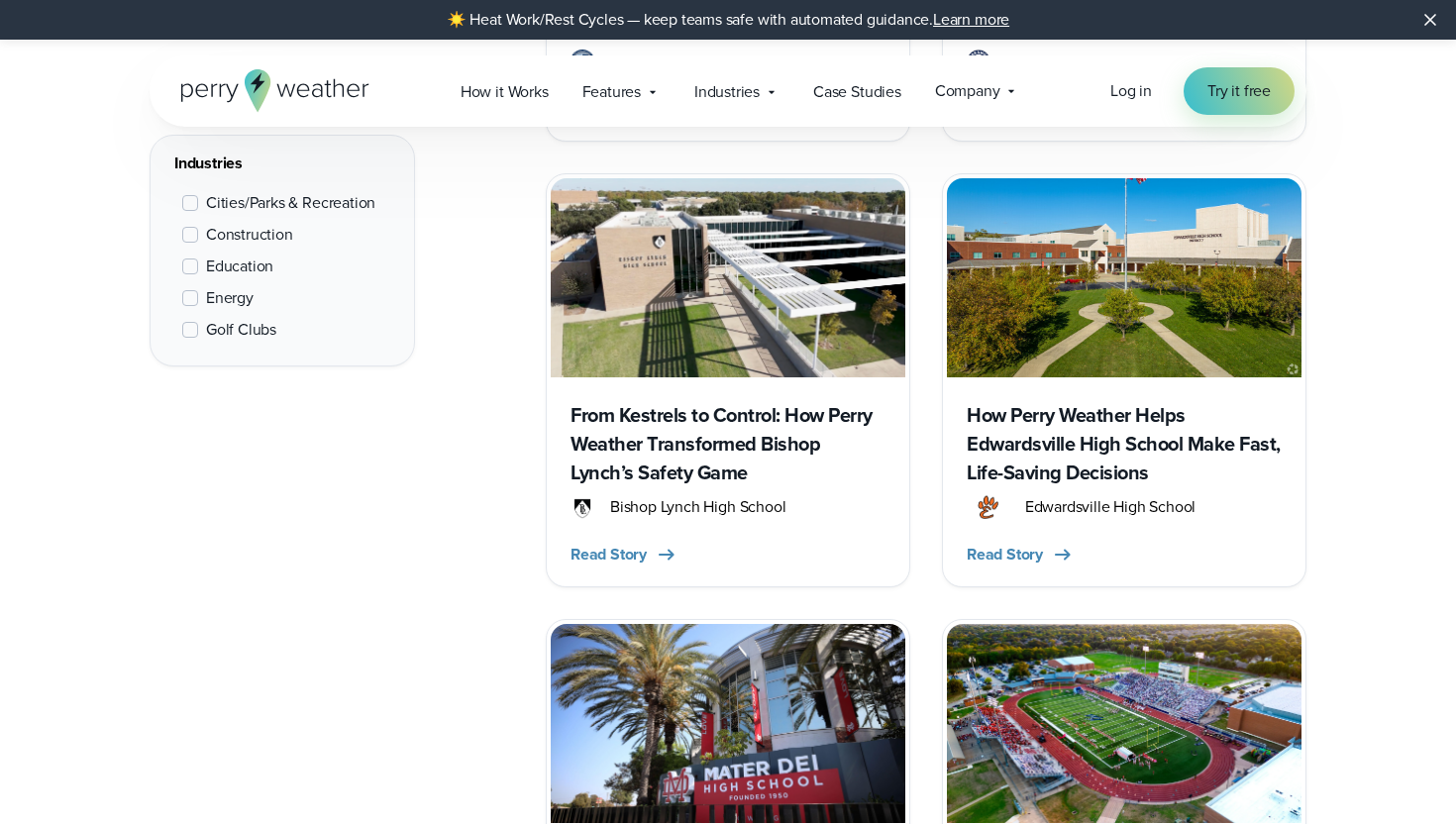 click on "How Perry Weather Helps Edwardsville High School Make Fast, Life-Saving Decisions" at bounding box center [1124, 444] 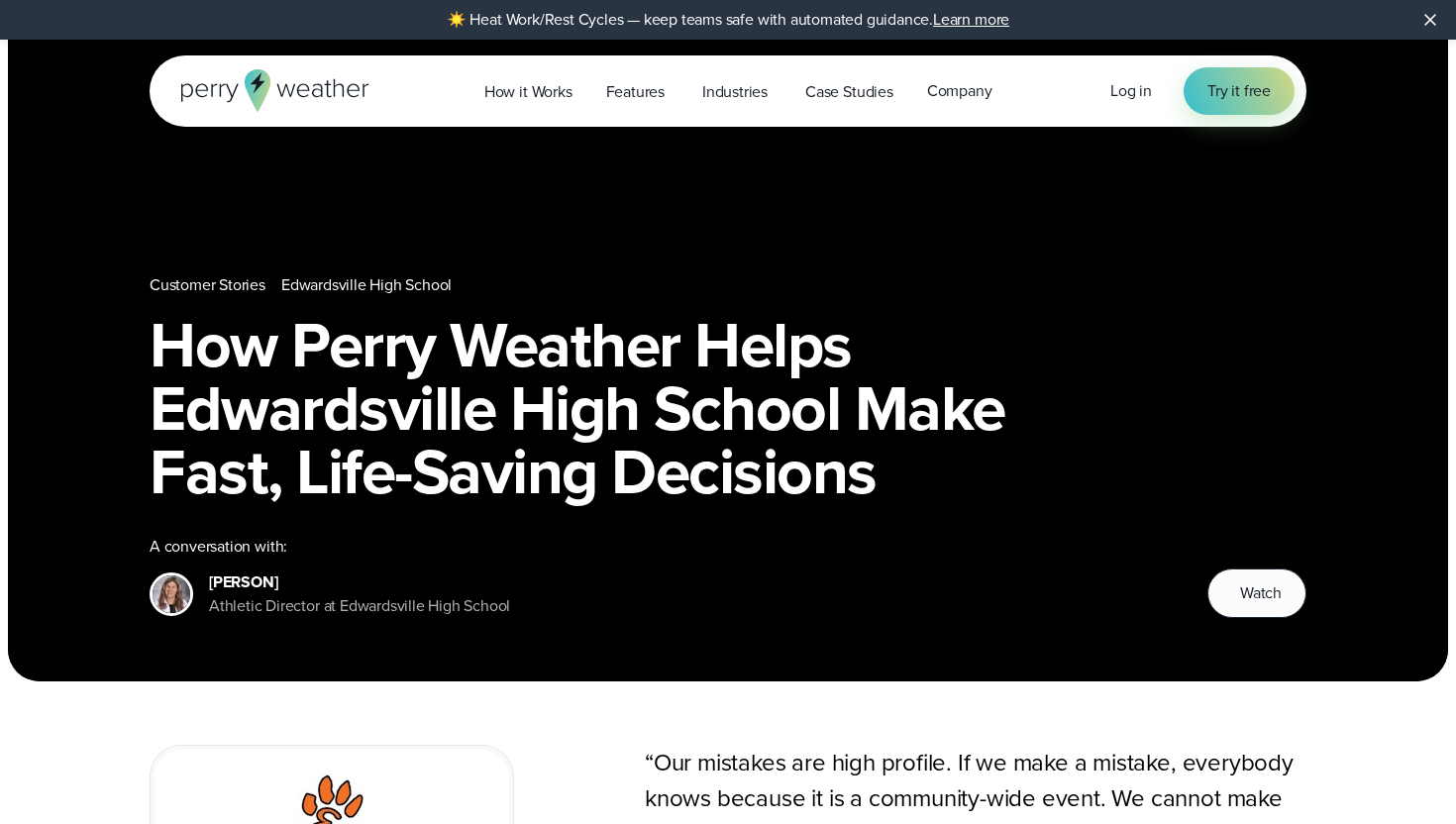 scroll, scrollTop: 0, scrollLeft: 0, axis: both 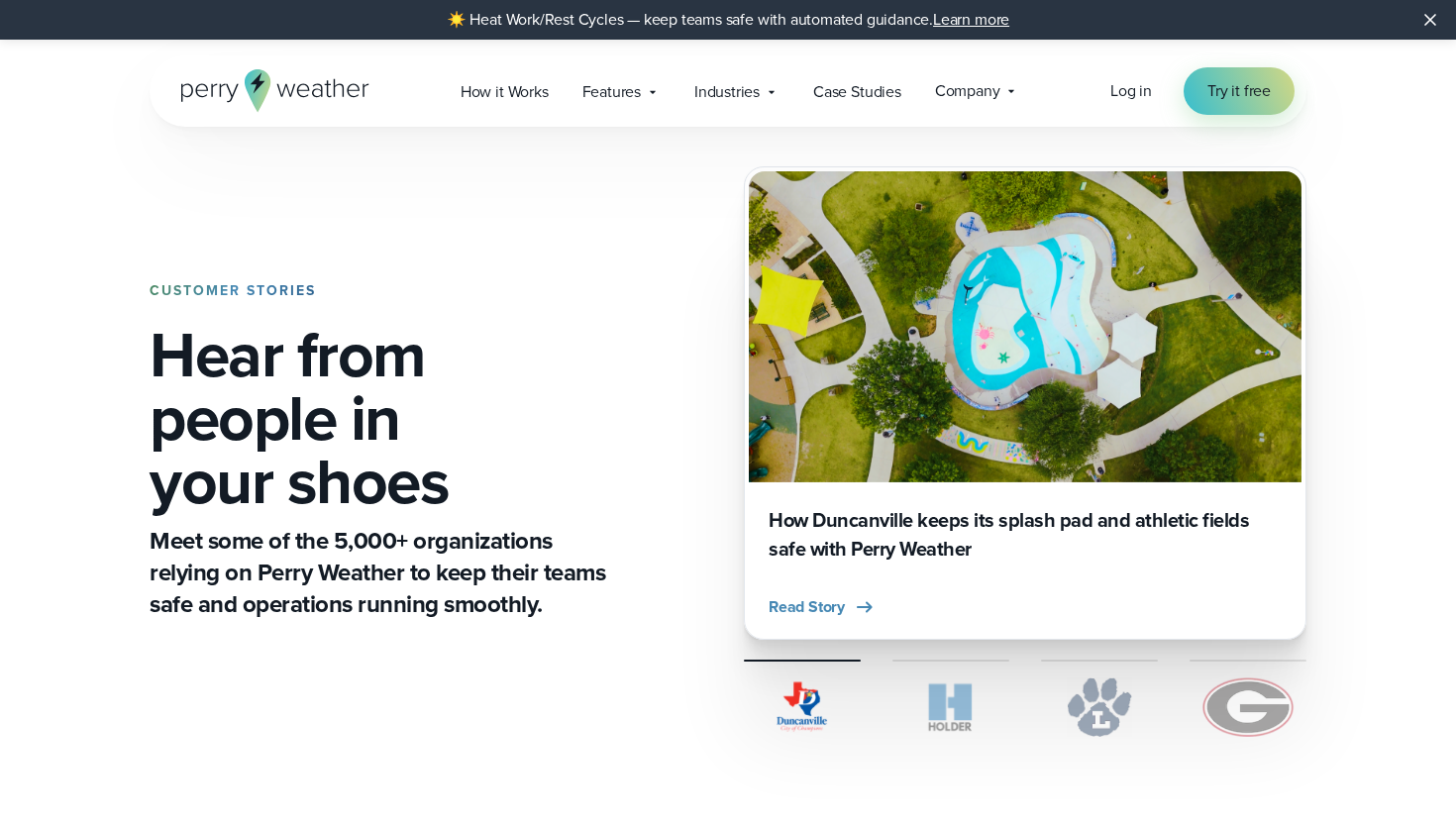 click at bounding box center (802, 707) 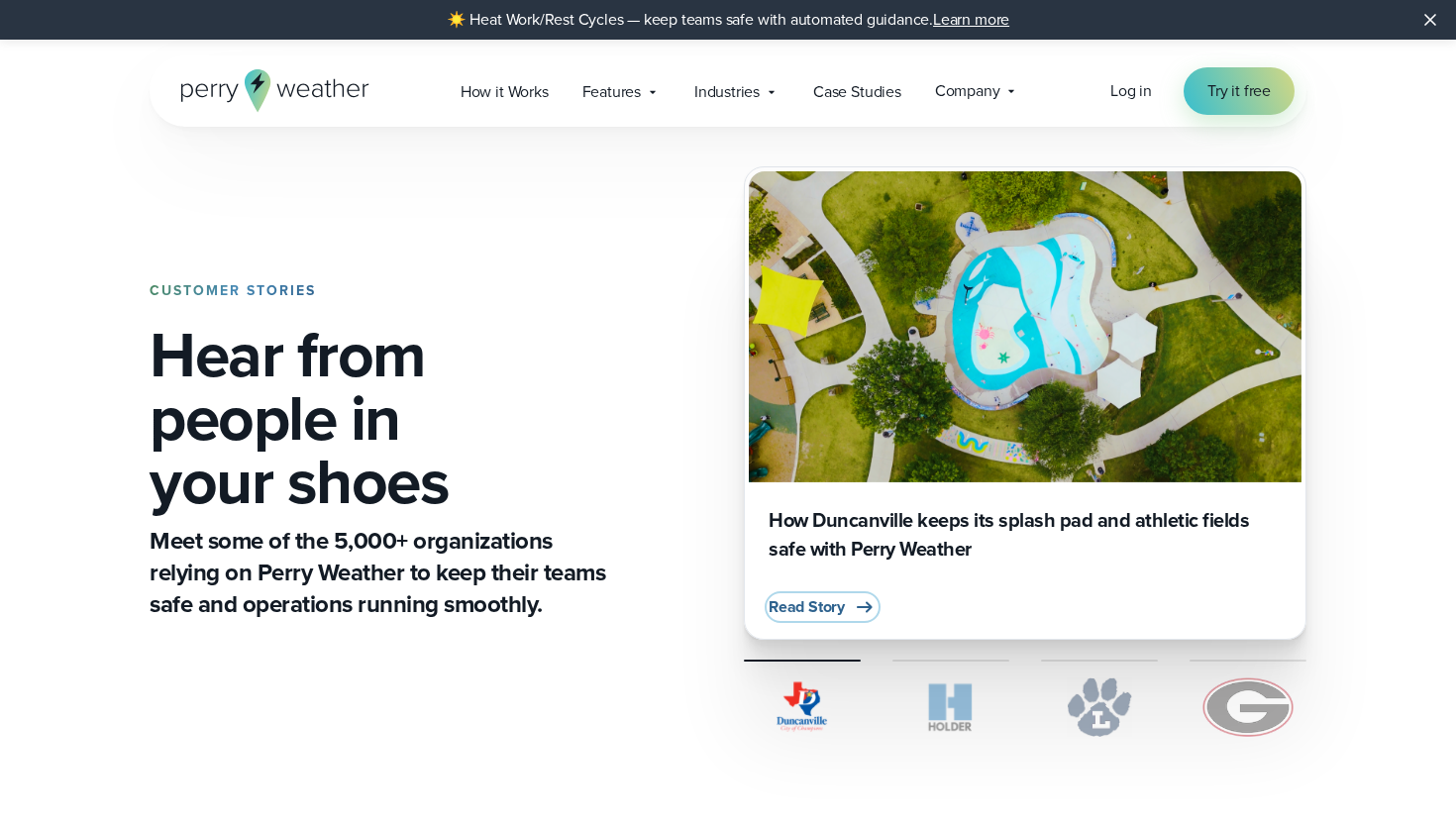click 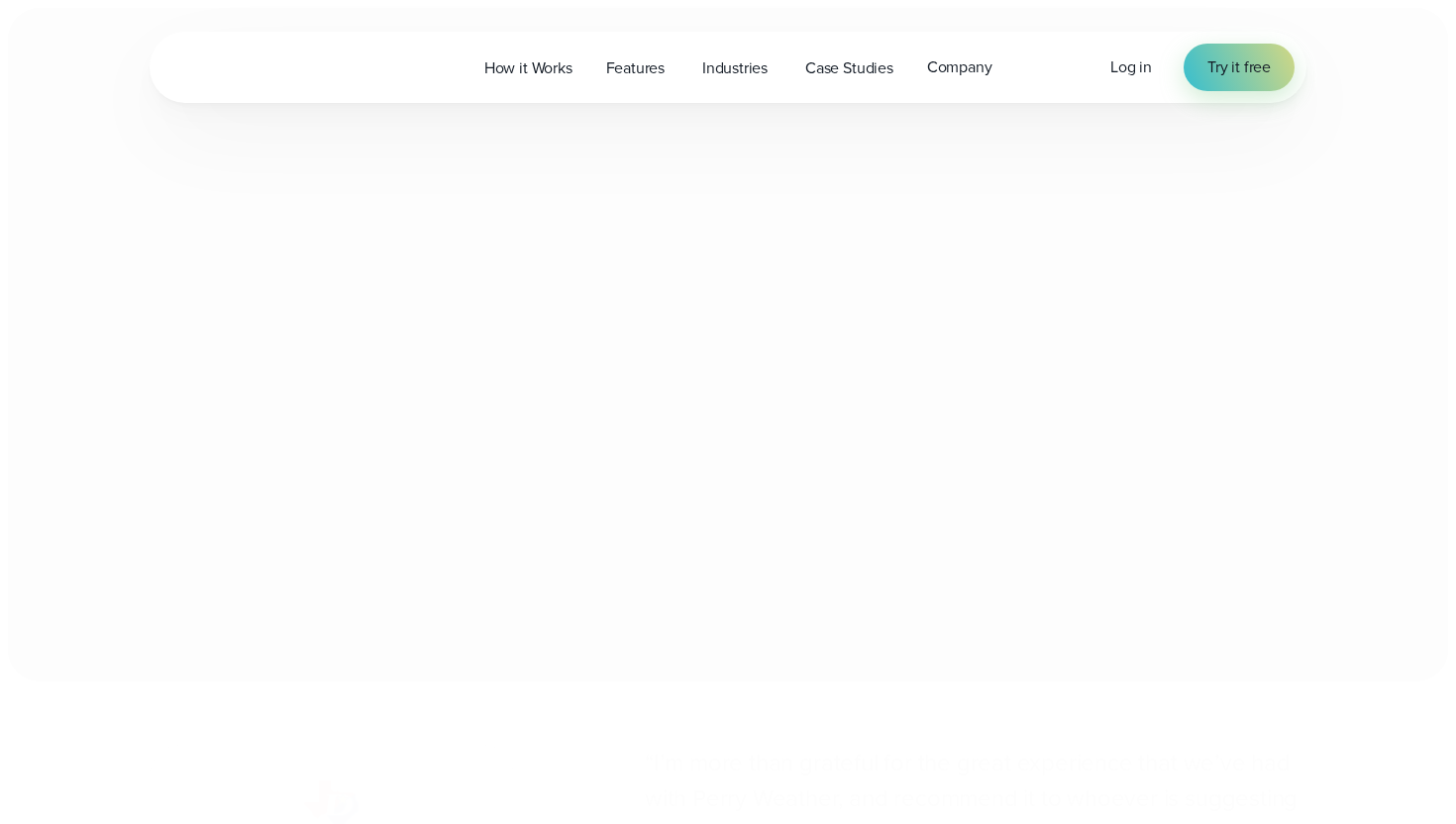 scroll, scrollTop: 0, scrollLeft: 0, axis: both 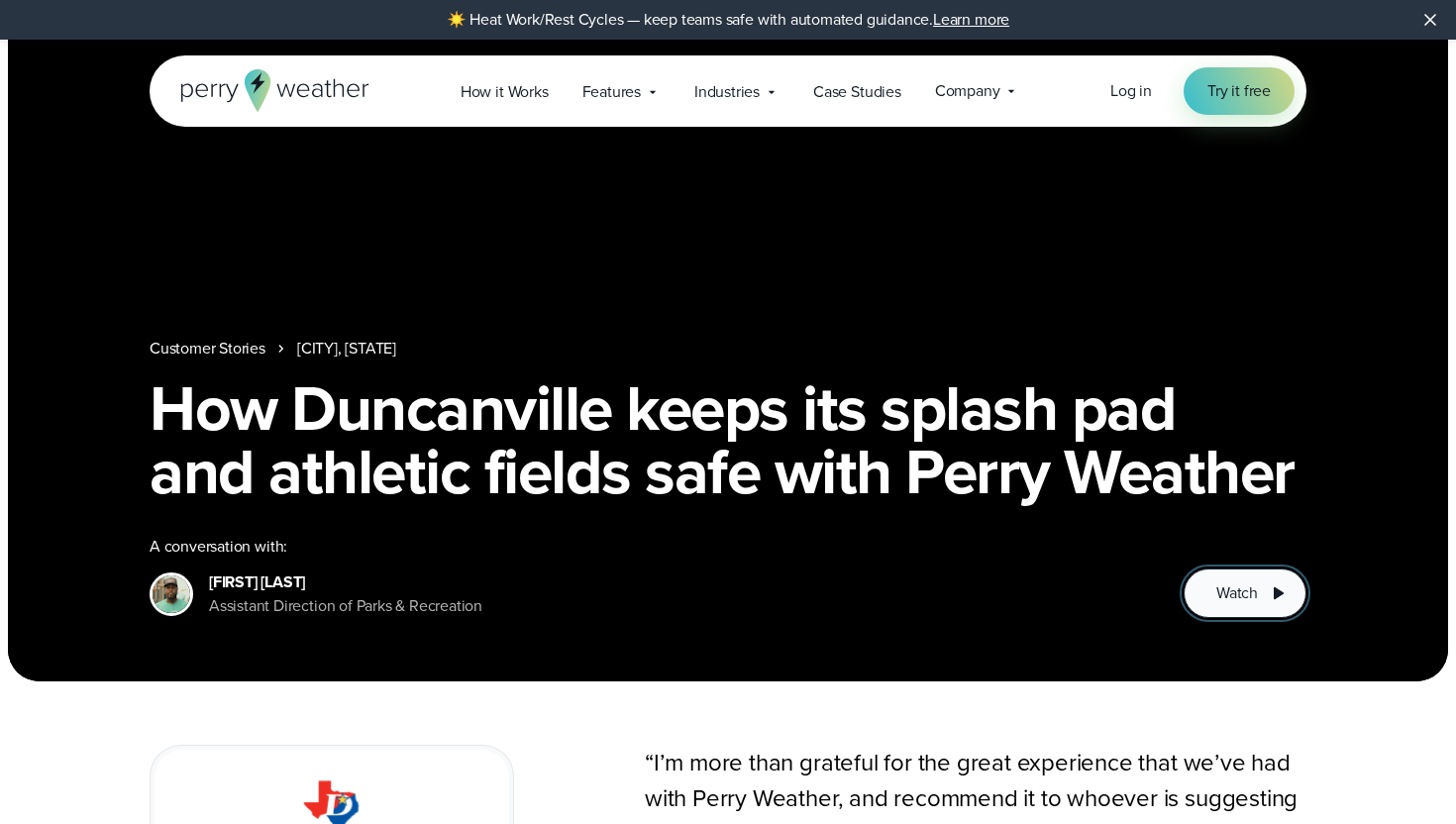 click on "Watch" at bounding box center [1237, 593] 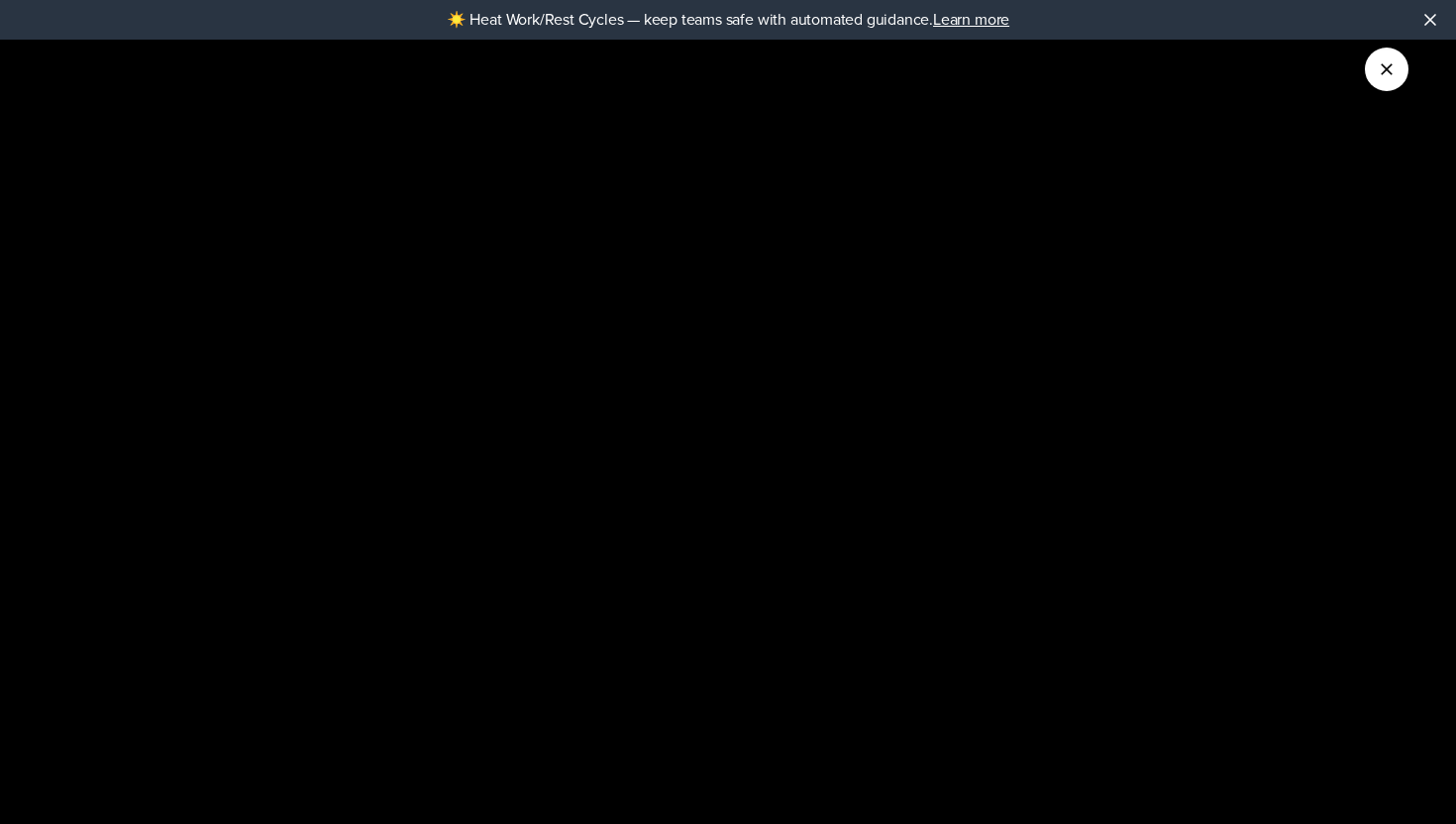 click at bounding box center [1387, 69] 